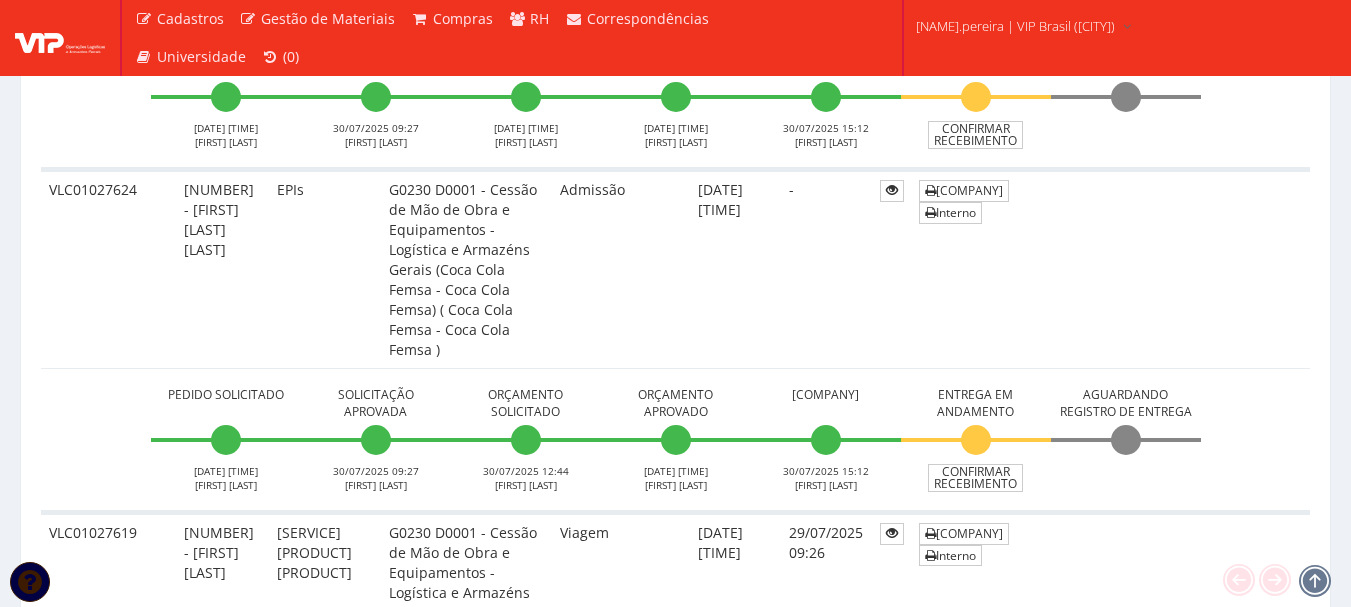 scroll, scrollTop: 900, scrollLeft: 0, axis: vertical 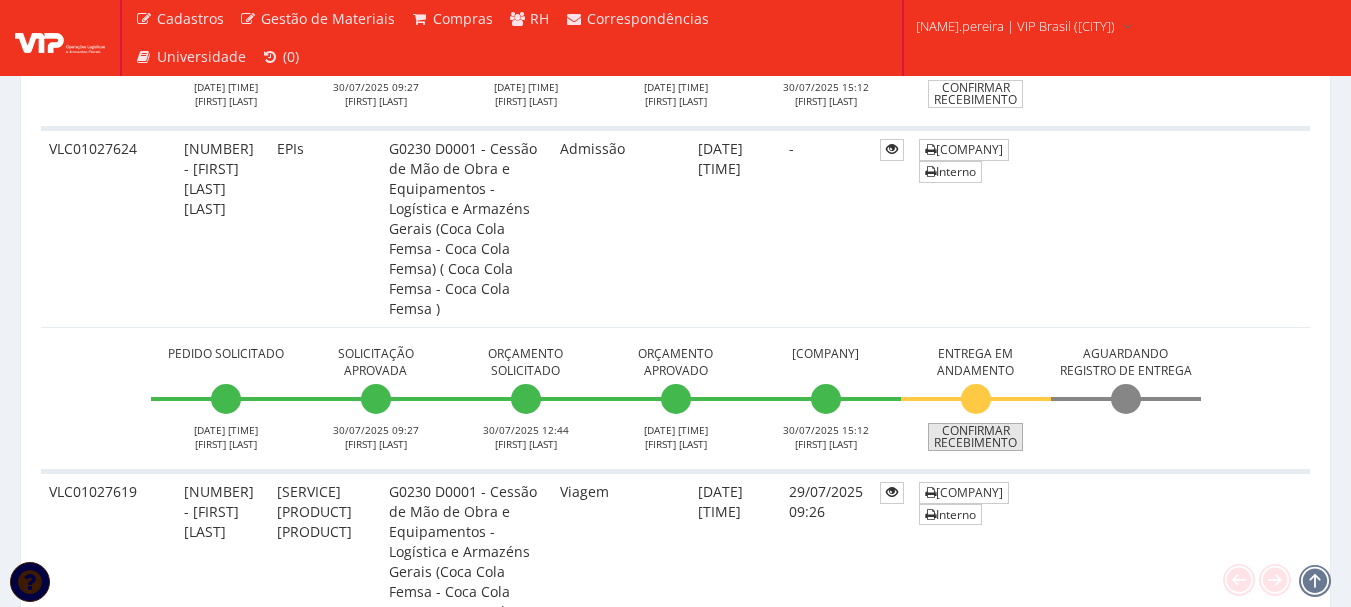 click on "Confirmar Recebimento" at bounding box center (975, 437) 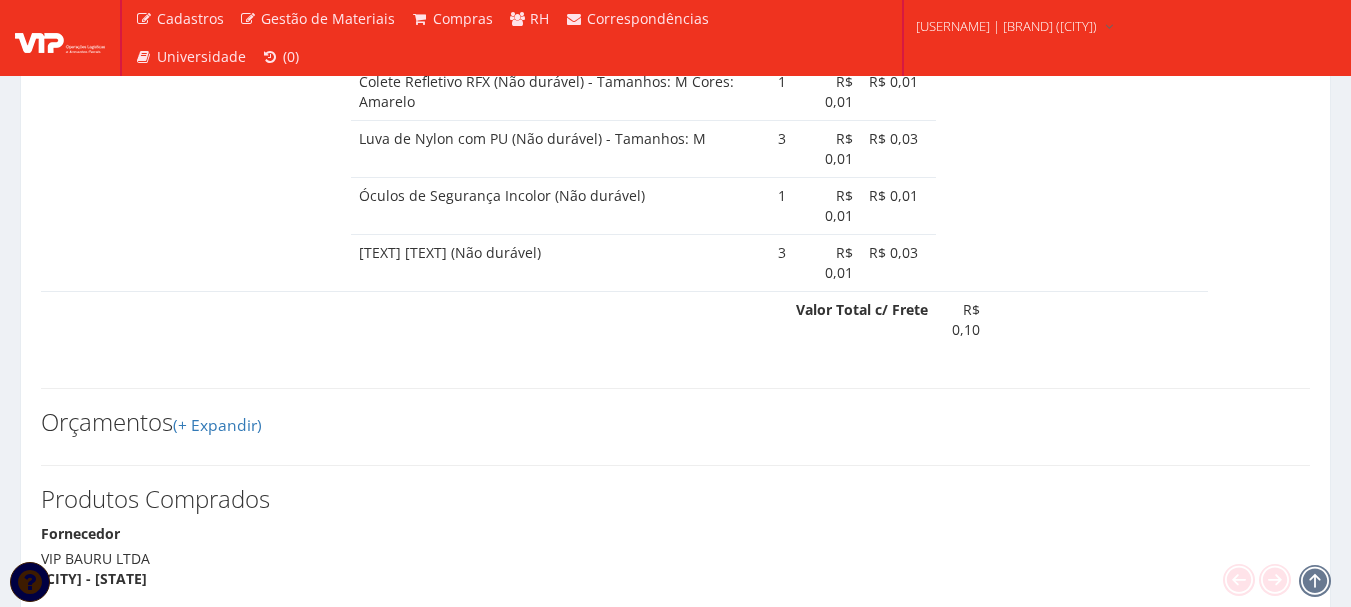 scroll, scrollTop: 1600, scrollLeft: 0, axis: vertical 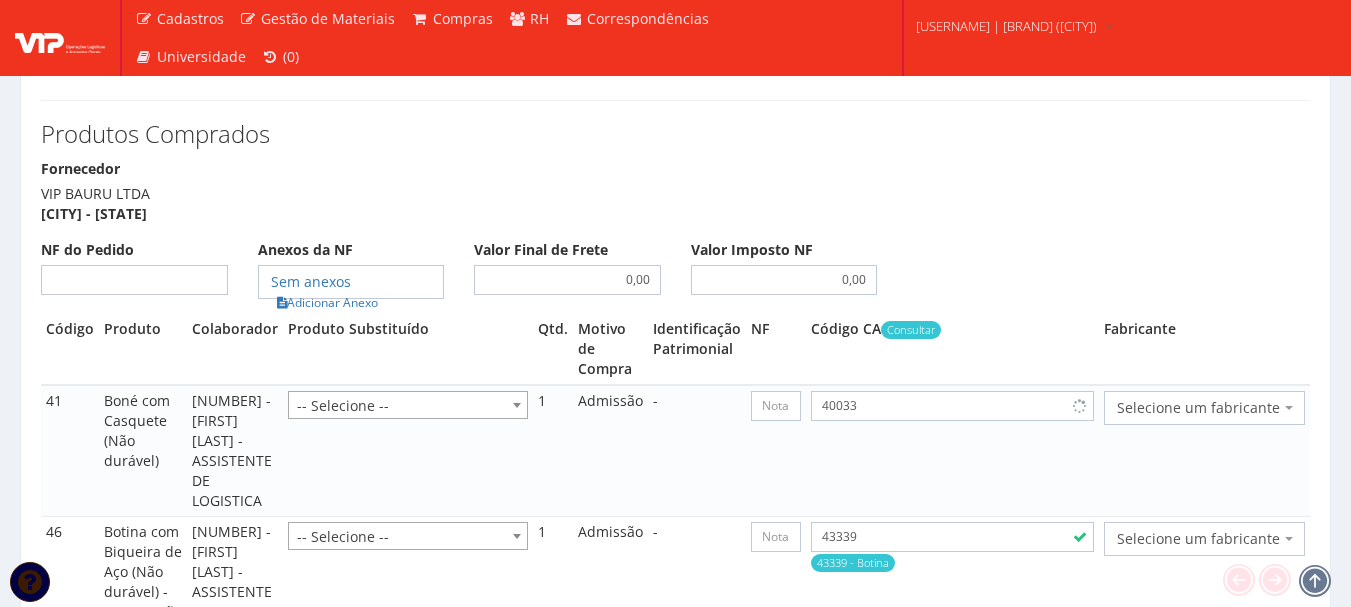select on "848" 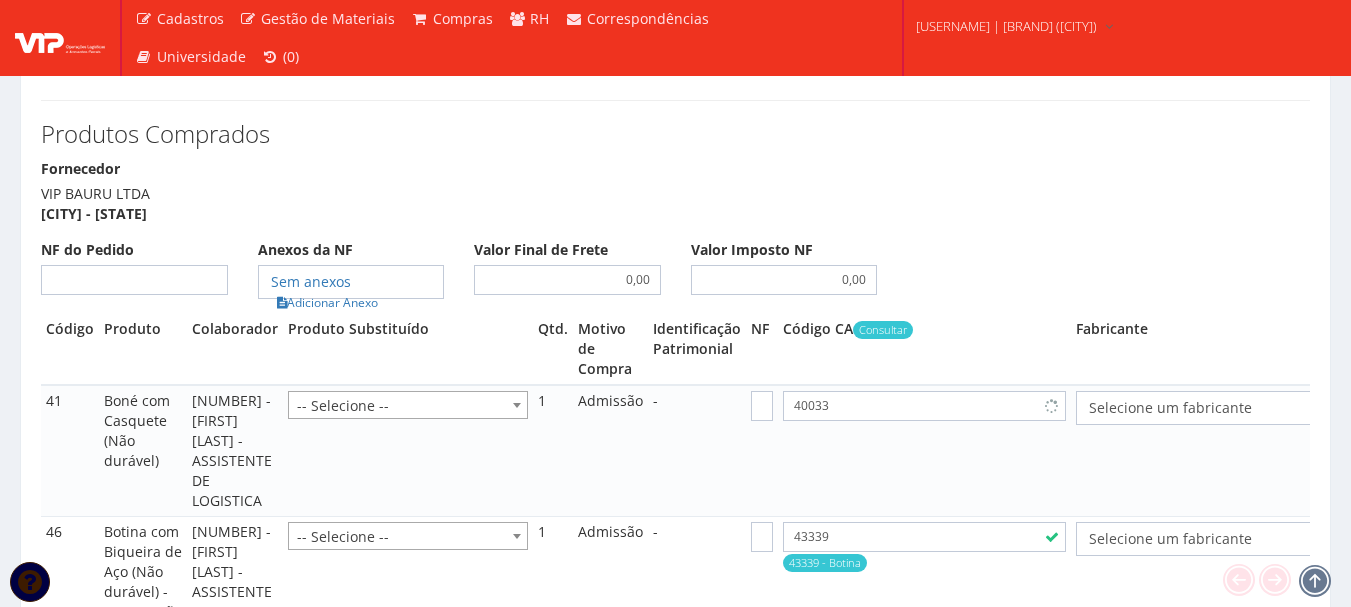 scroll, scrollTop: 1700, scrollLeft: 0, axis: vertical 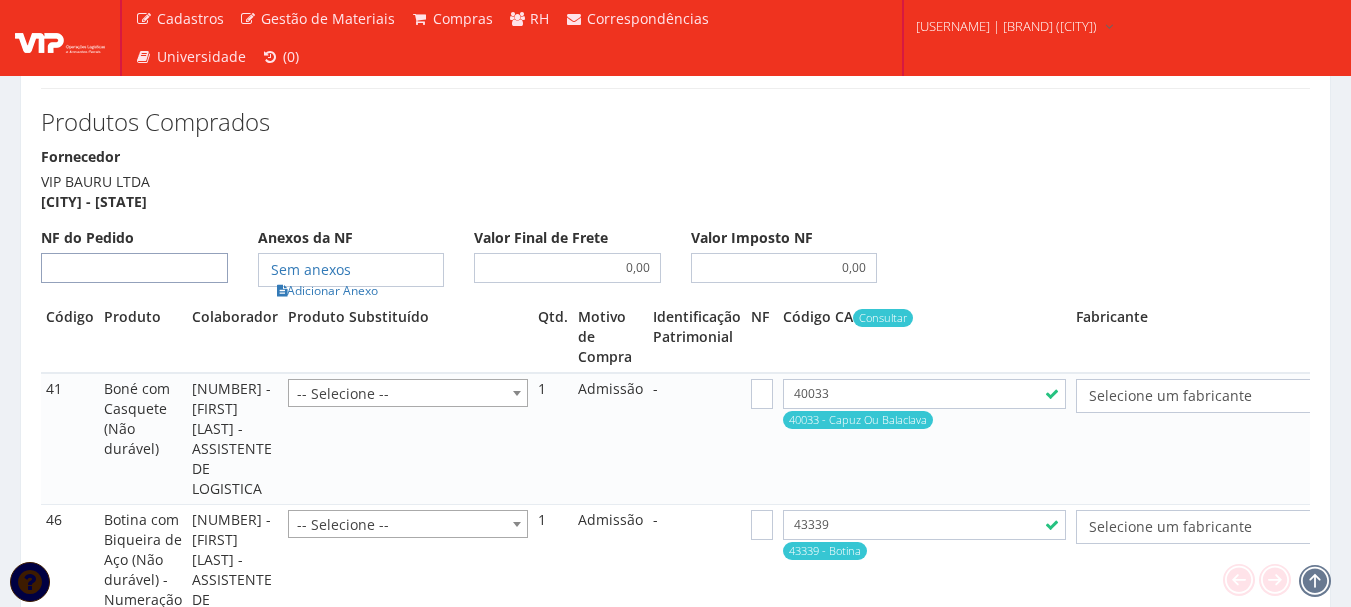 click on "NF do Pedido" at bounding box center [134, 268] 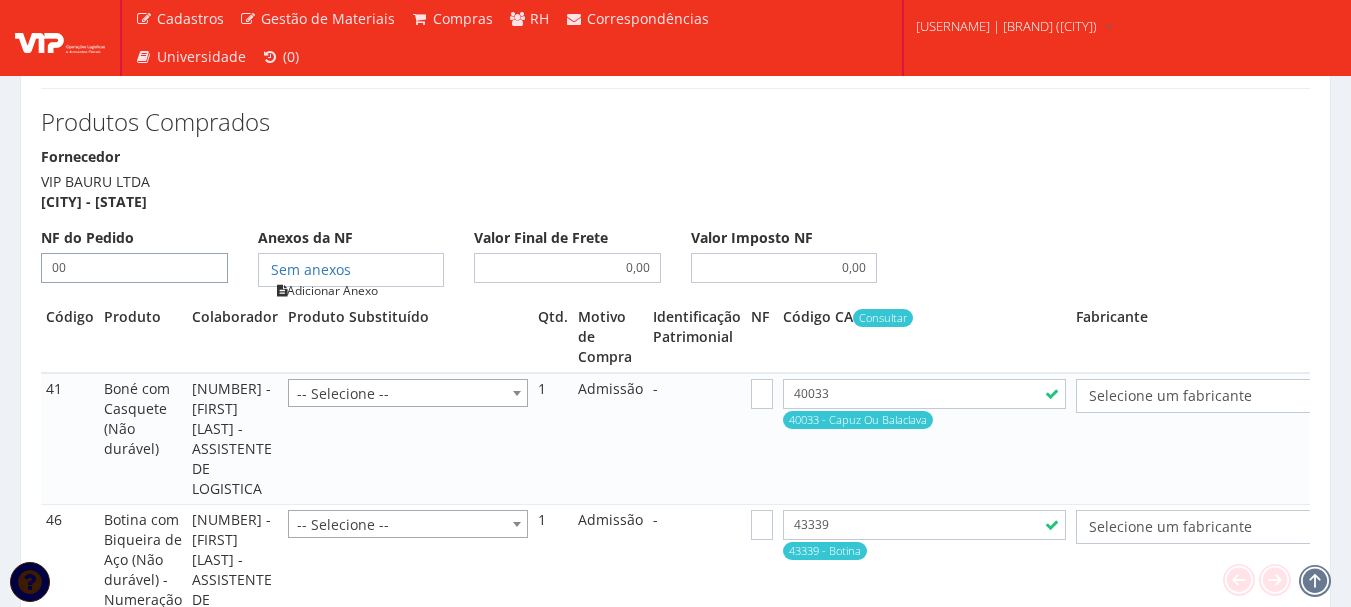 type on "00" 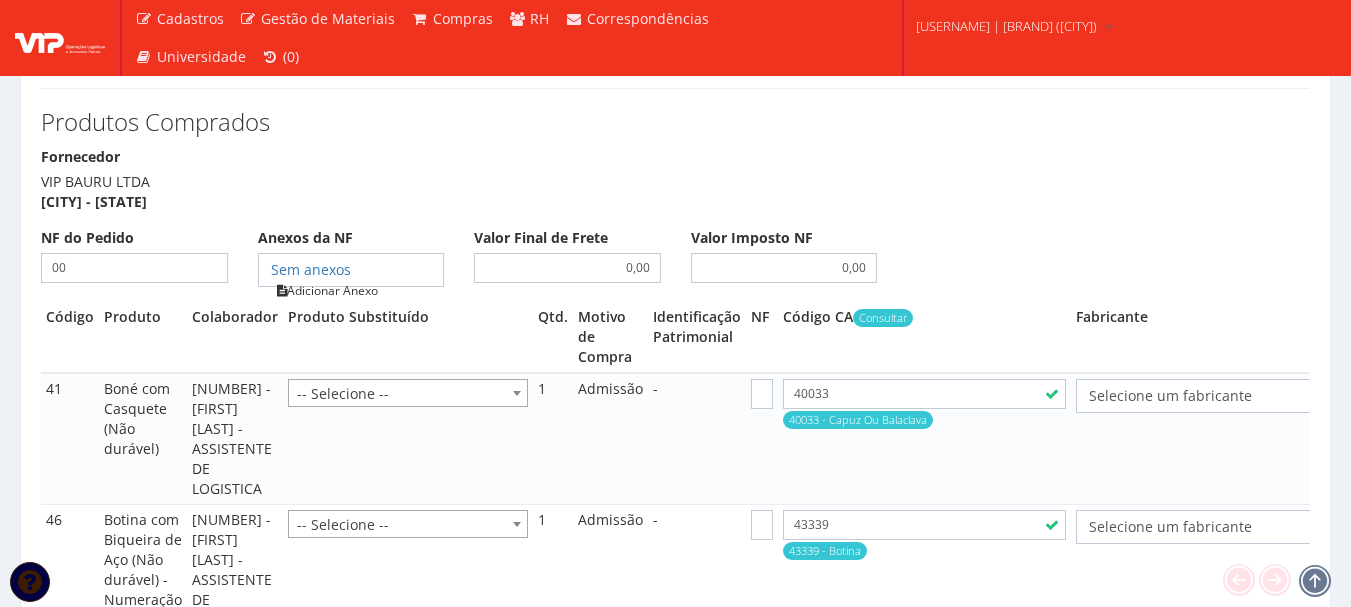 type on "00" 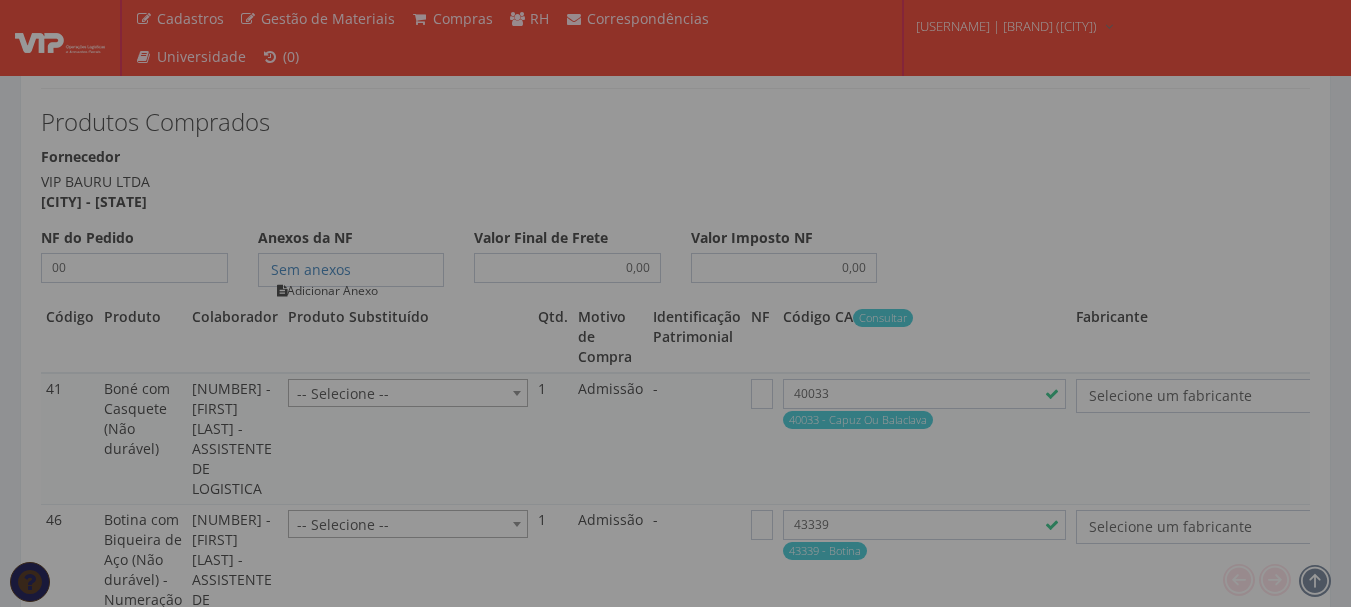 select on "19" 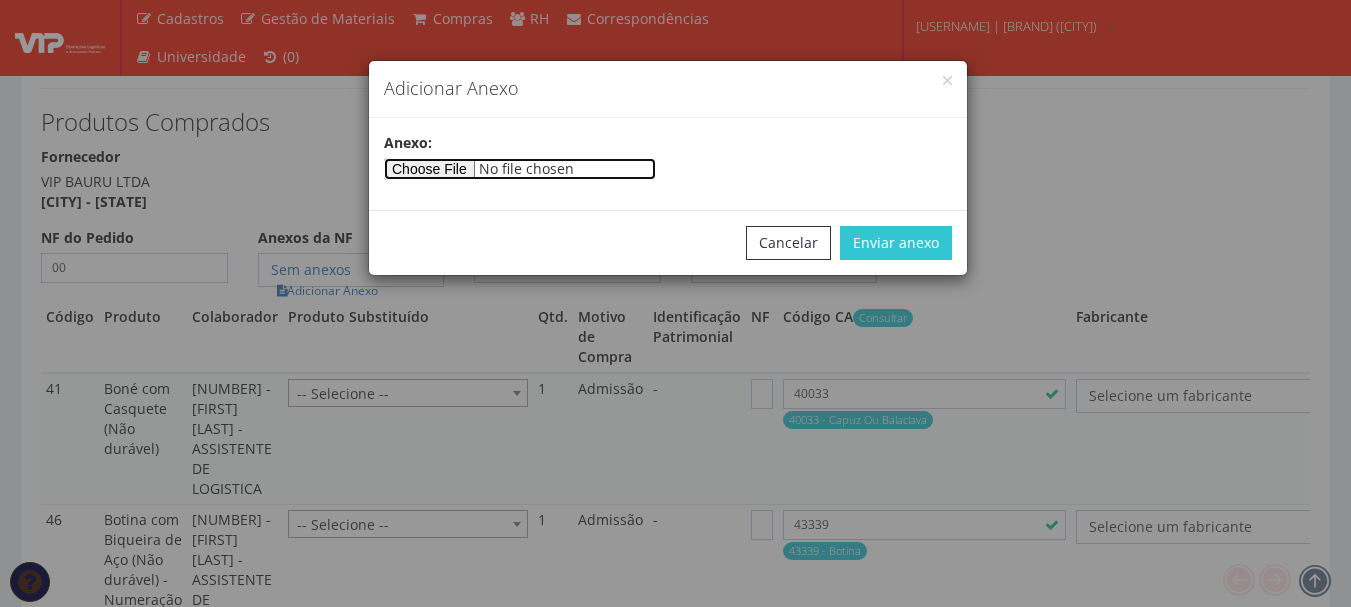 click at bounding box center (520, 169) 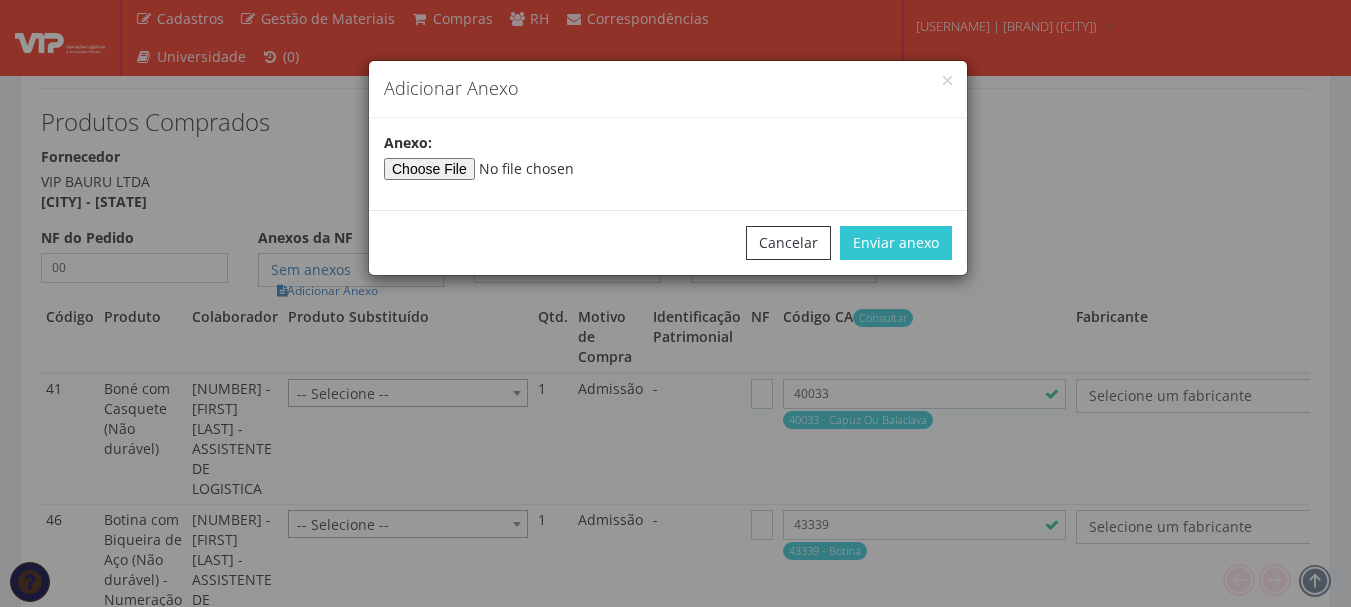 select on "25" 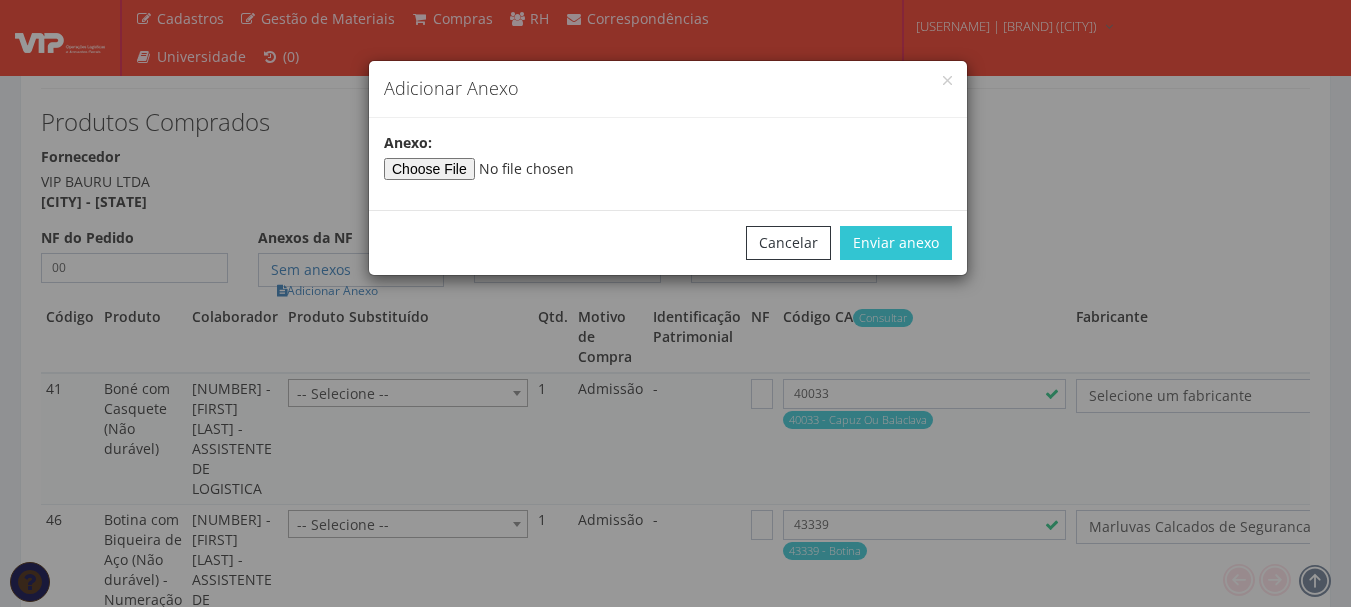 select on "1164" 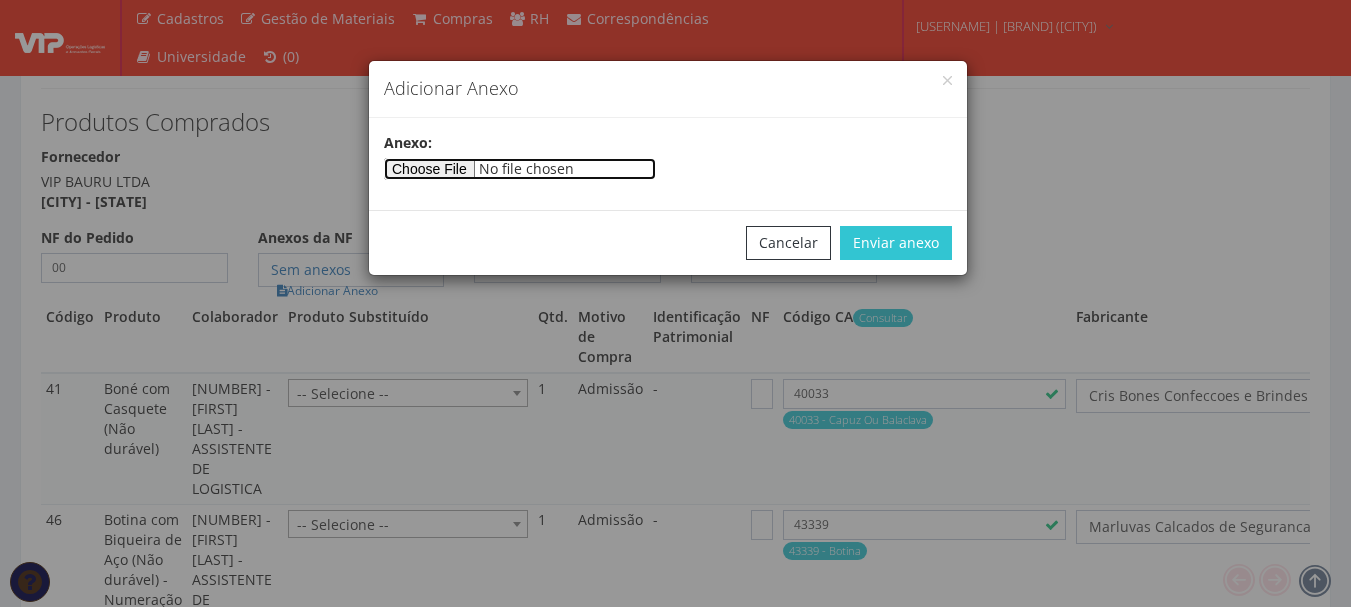 type on "C:\fakepath\PEDIDOS SEM NOTA FISCAL ESTOQUE.docx" 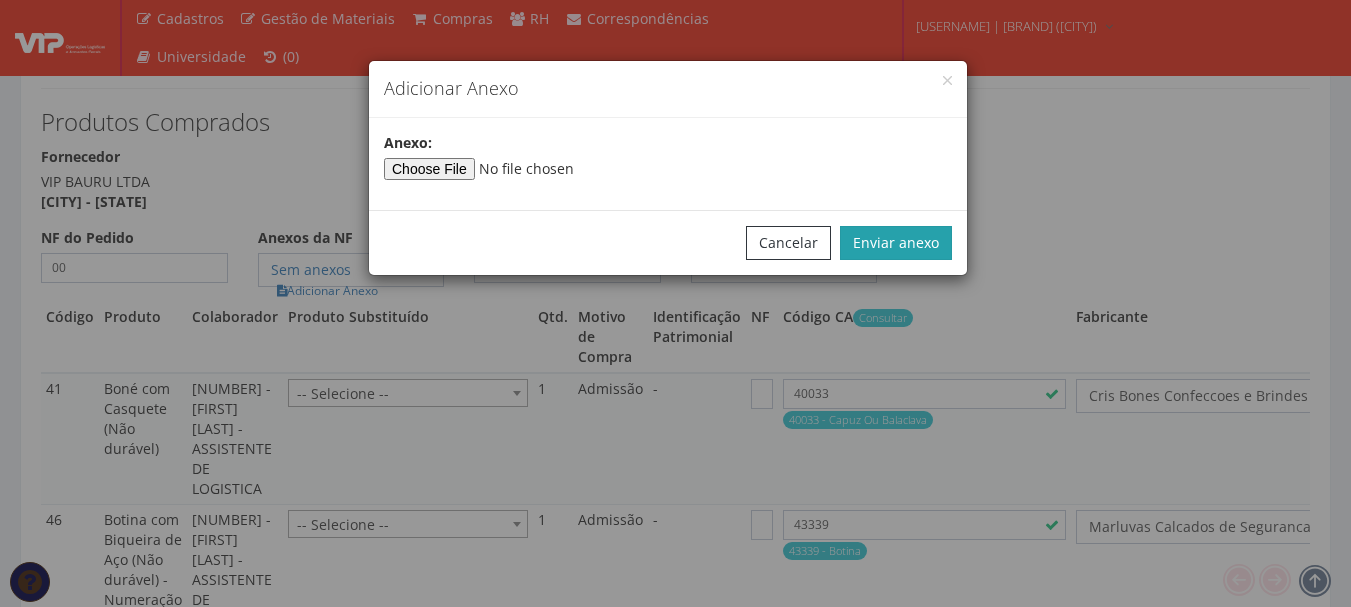 click on "Enviar anexo" at bounding box center (896, 243) 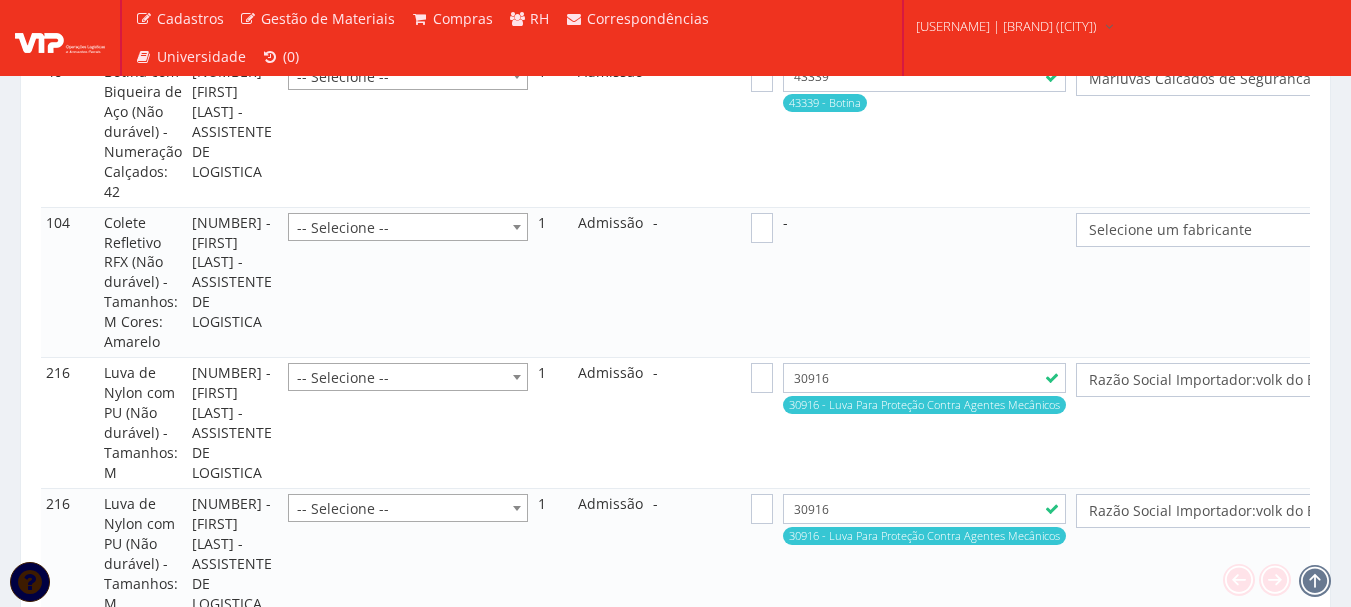 scroll, scrollTop: 2100, scrollLeft: 0, axis: vertical 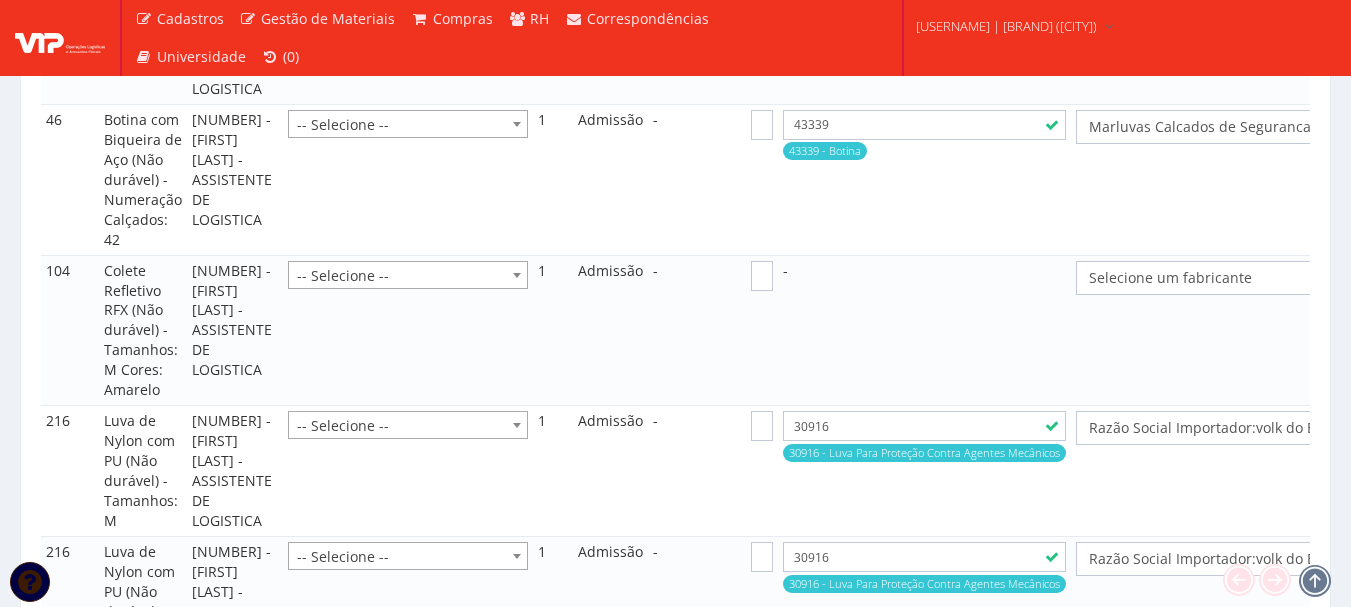 click on "Selecione um fabricante" at bounding box center (1233, 278) 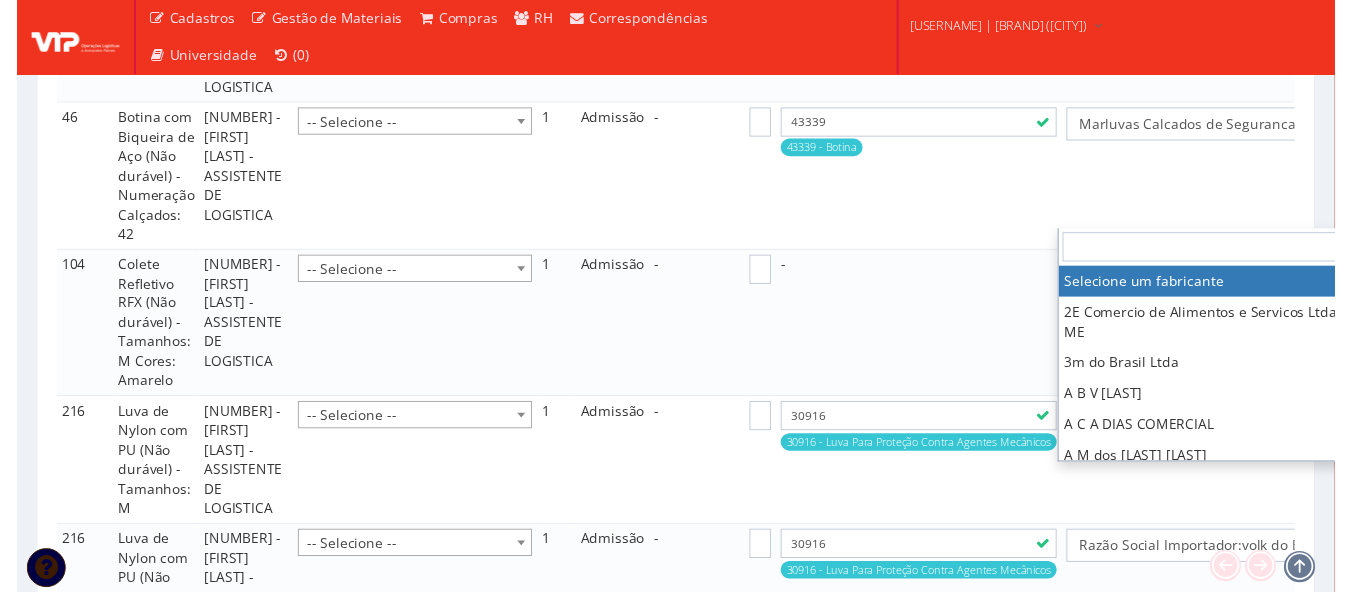 scroll, scrollTop: 2100, scrollLeft: 31, axis: both 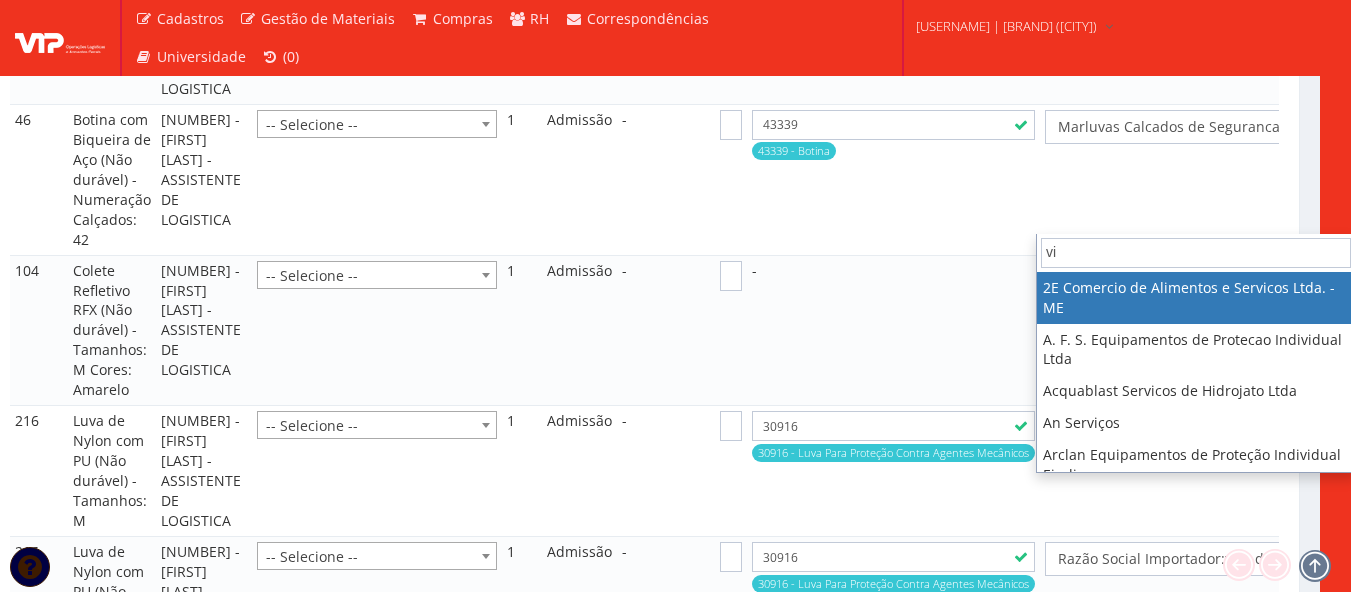 type on "vip" 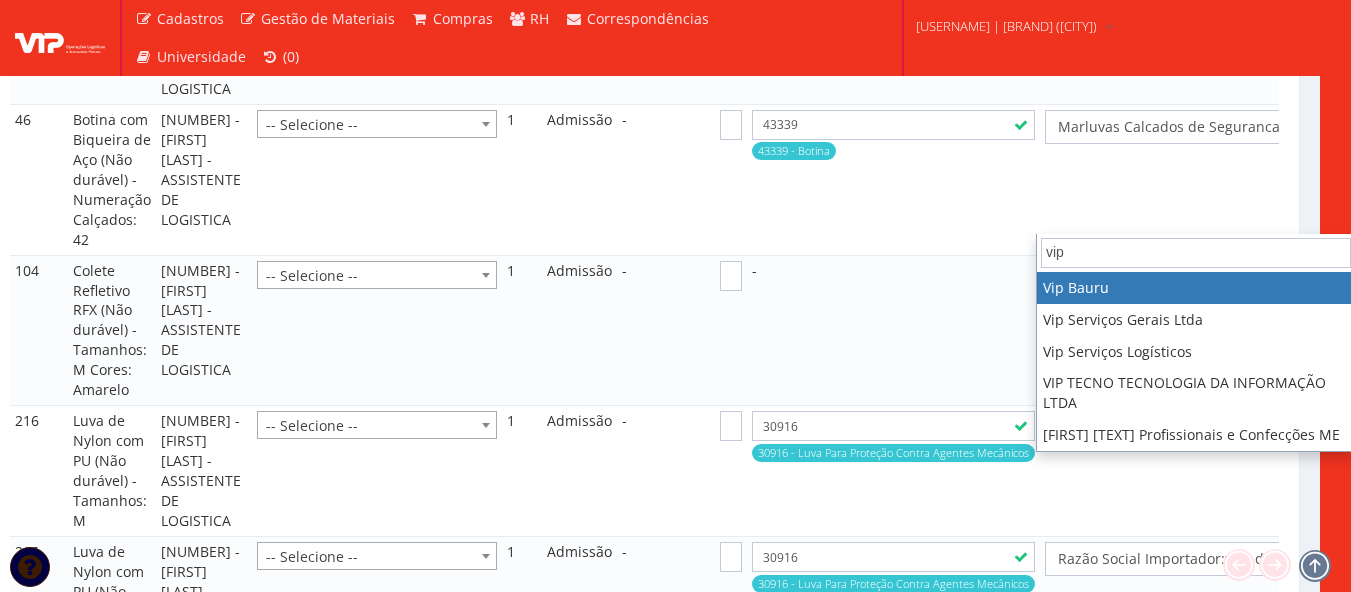 select on "70" 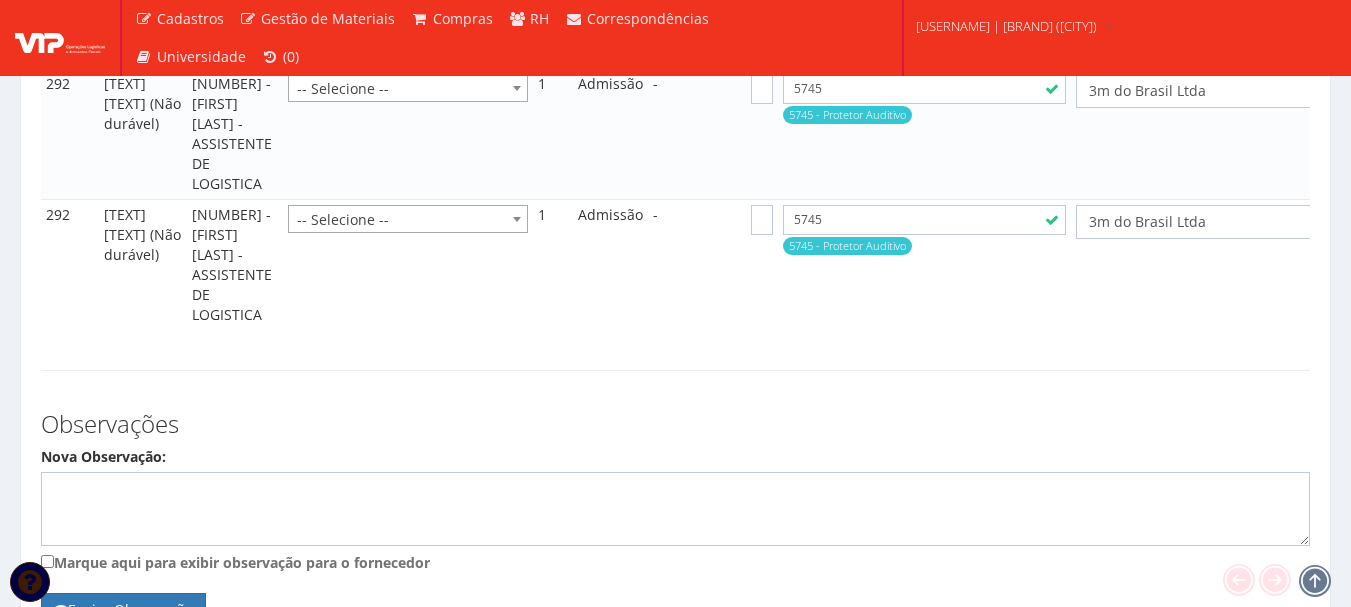 scroll, scrollTop: 3157, scrollLeft: 0, axis: vertical 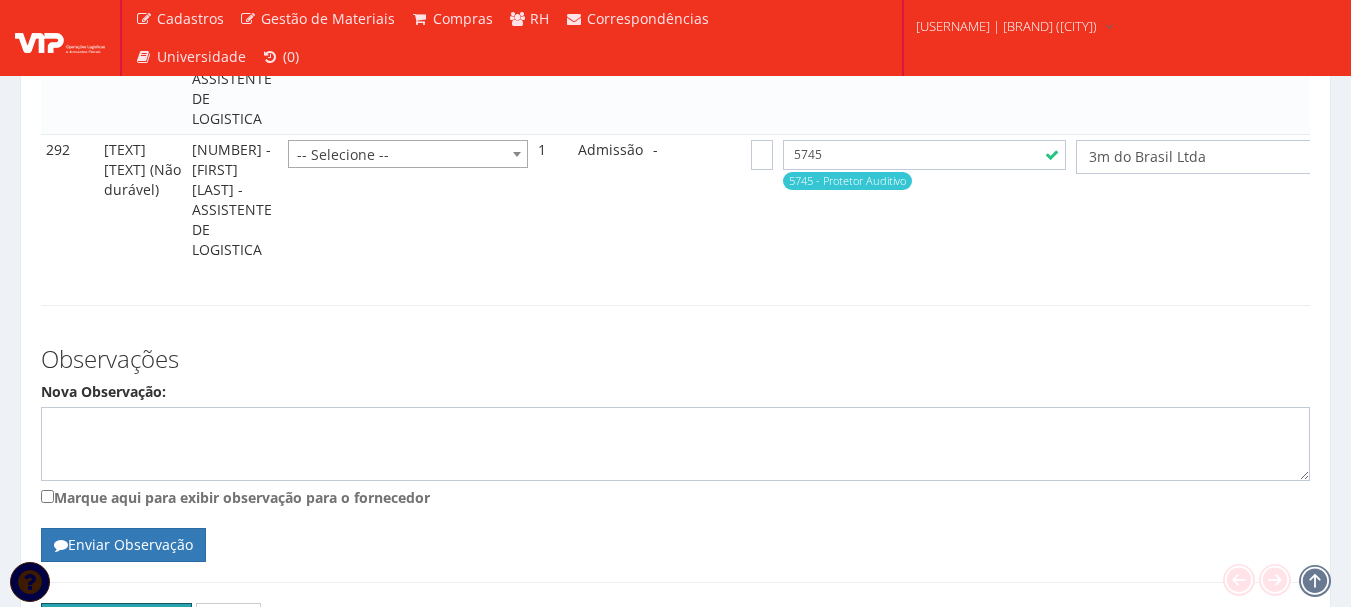 drag, startPoint x: 100, startPoint y: 474, endPoint x: 760, endPoint y: 60, distance: 779.0995 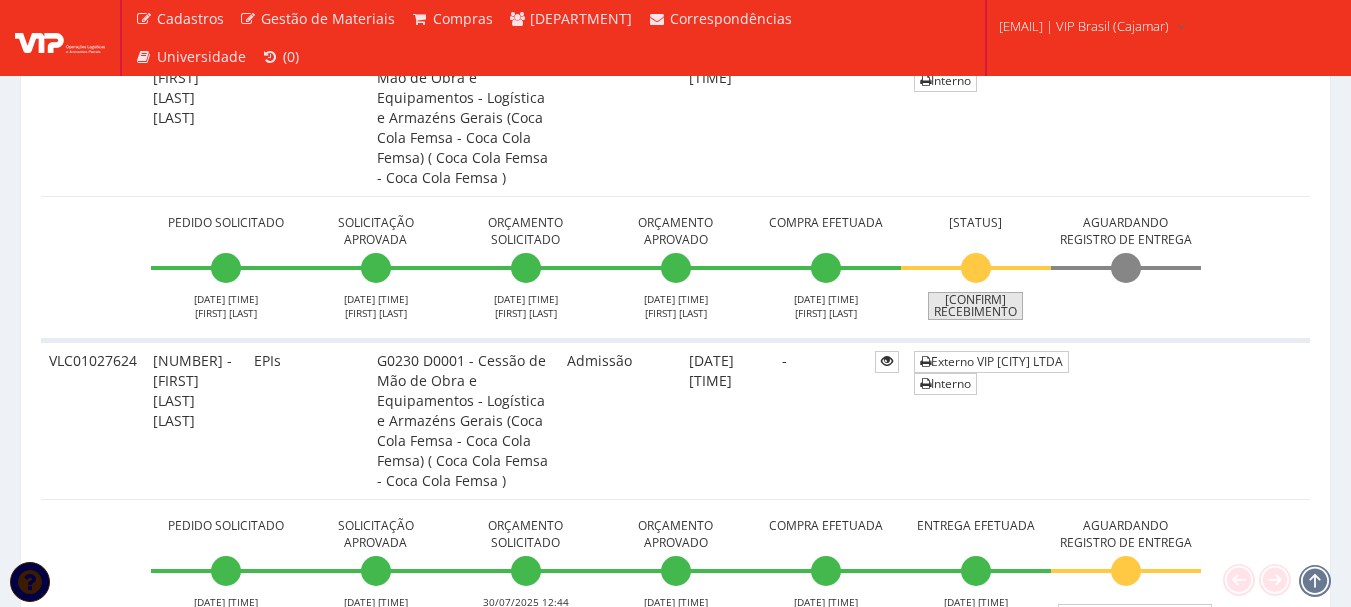 scroll, scrollTop: 600, scrollLeft: 0, axis: vertical 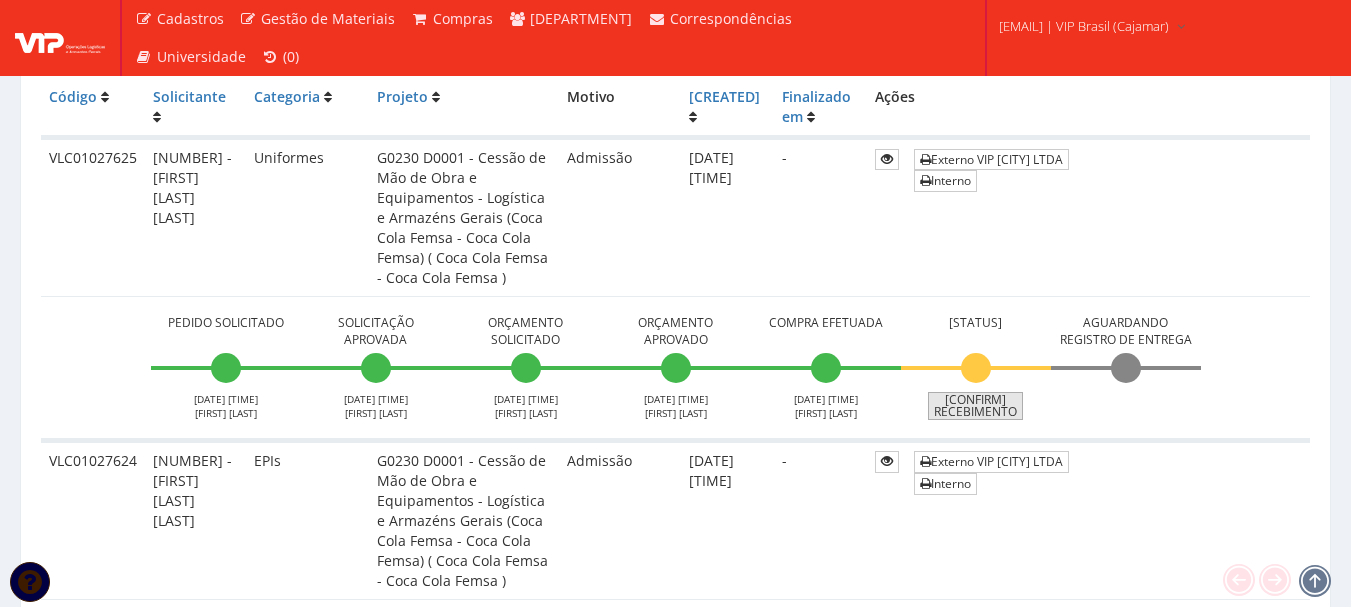 click on "Confirmar Recebimento" at bounding box center (975, 406) 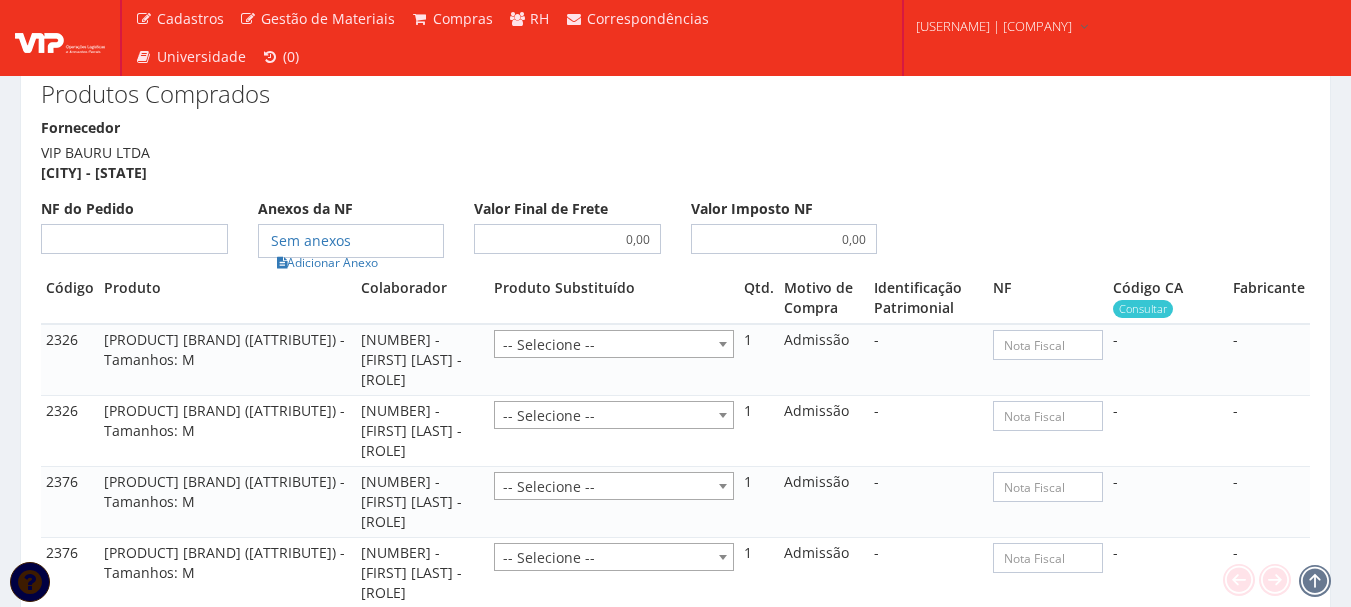 scroll, scrollTop: 1300, scrollLeft: 0, axis: vertical 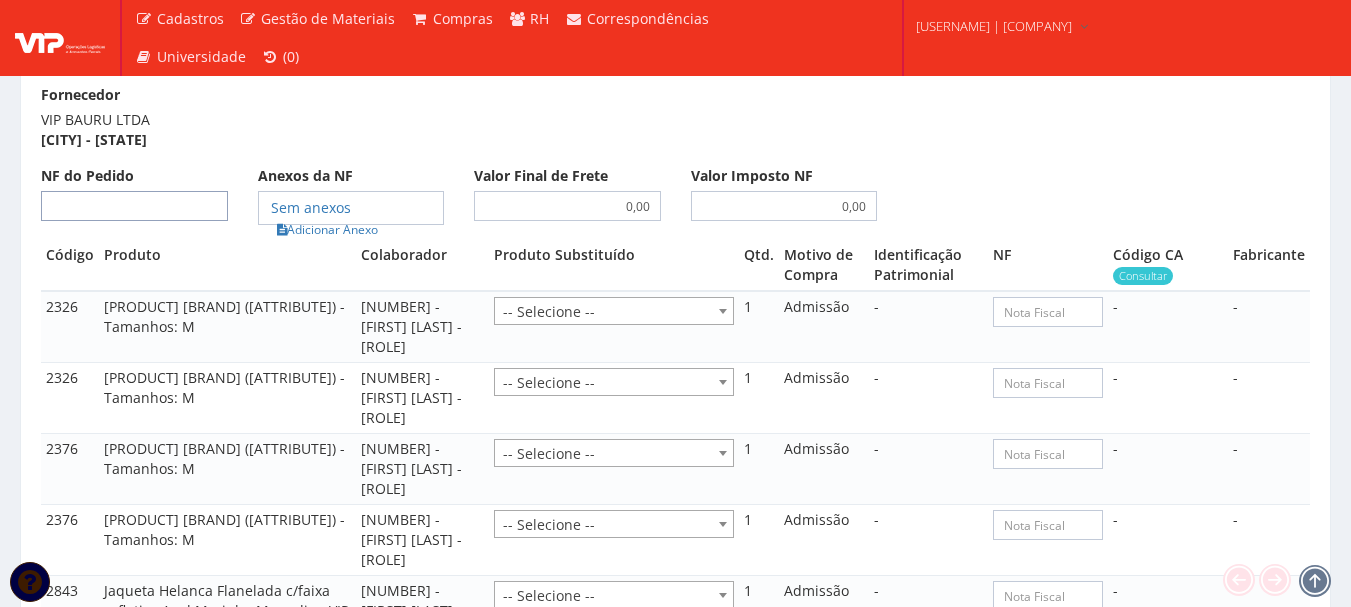 click on "NF do Pedido" at bounding box center (134, 206) 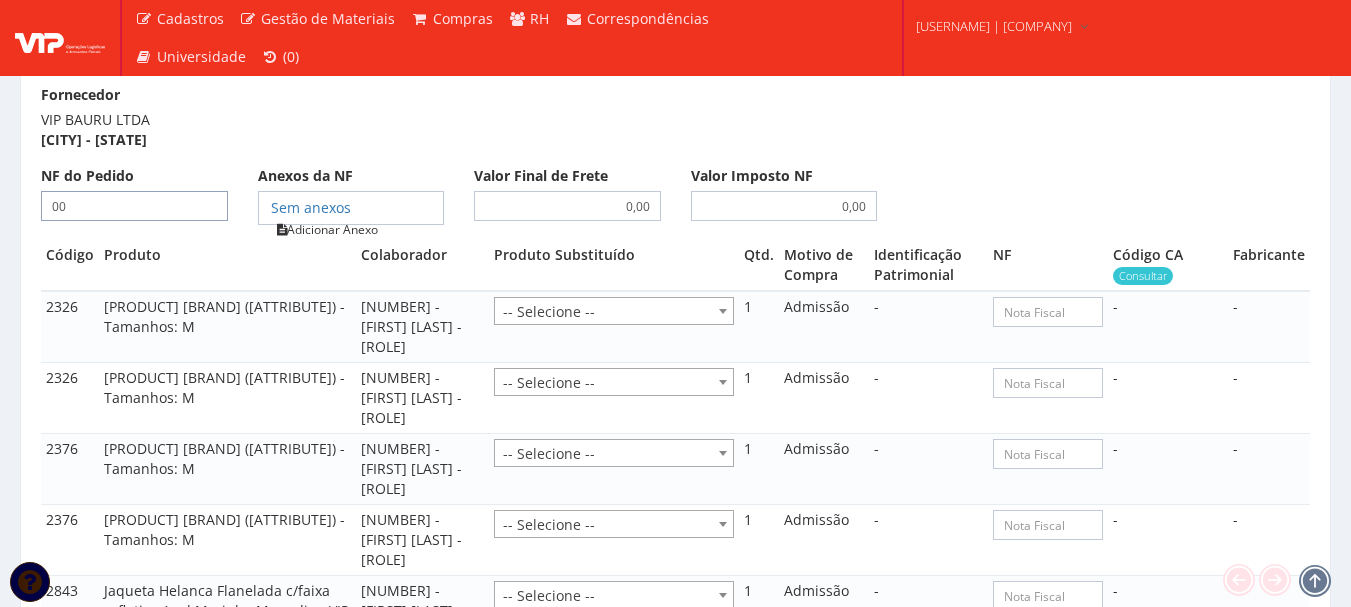 type on "00" 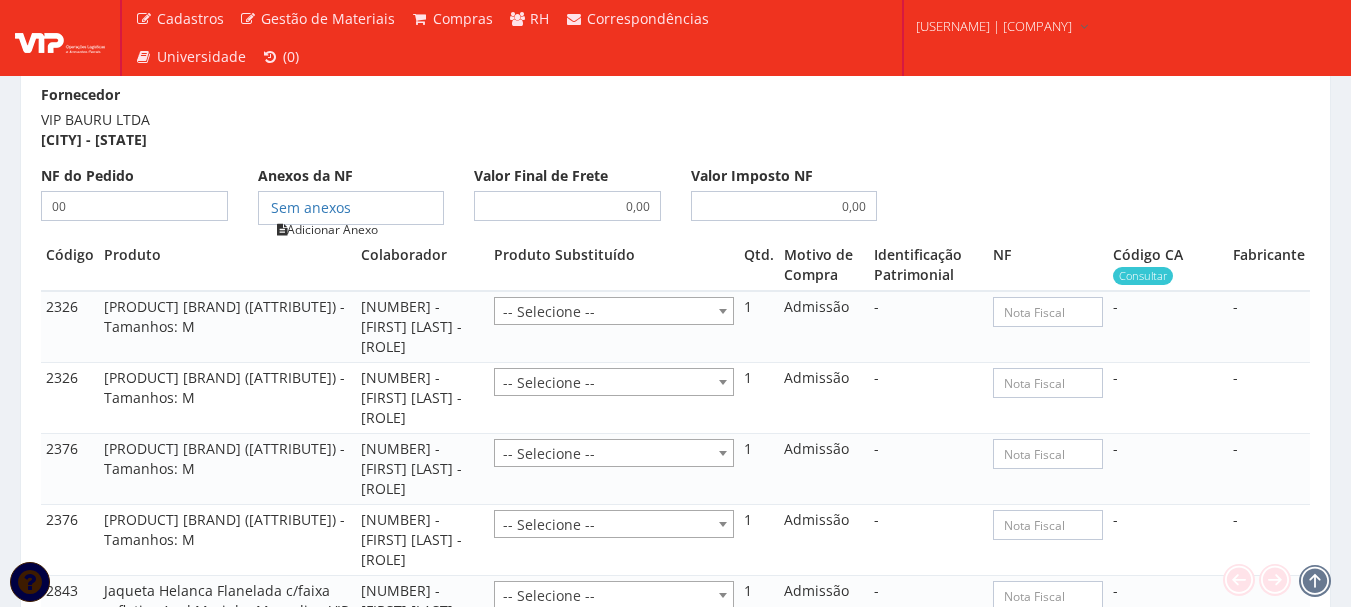 type on "00" 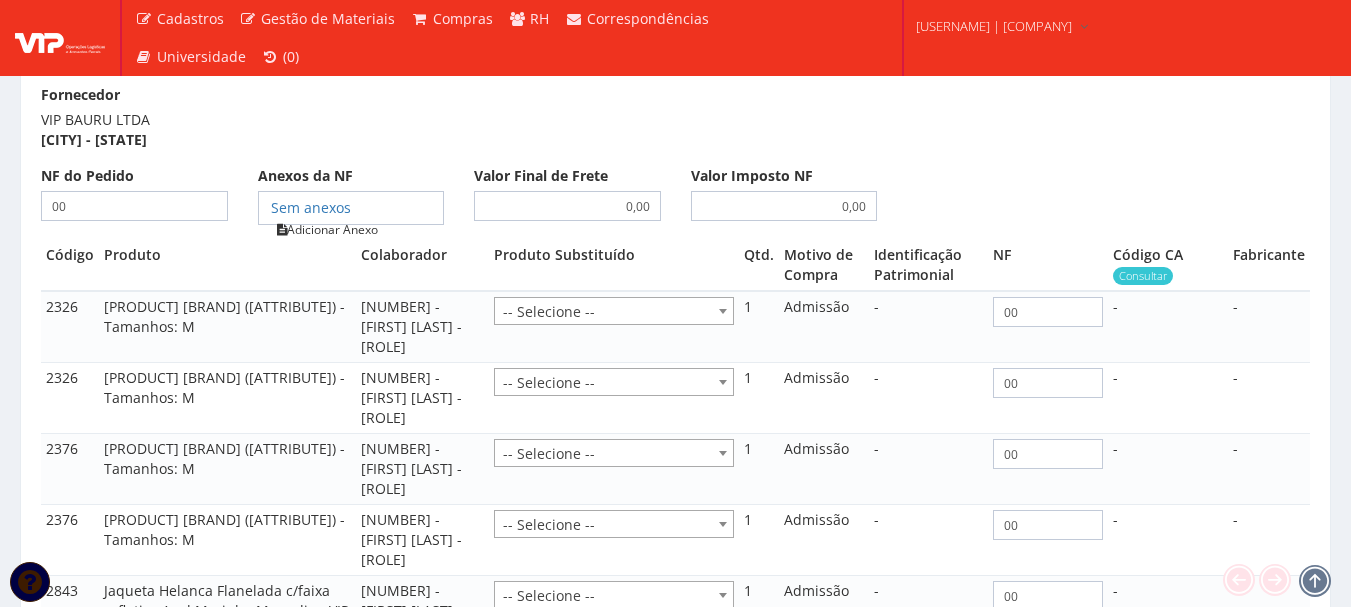 click on "Adicionar Anexo" at bounding box center [327, 229] 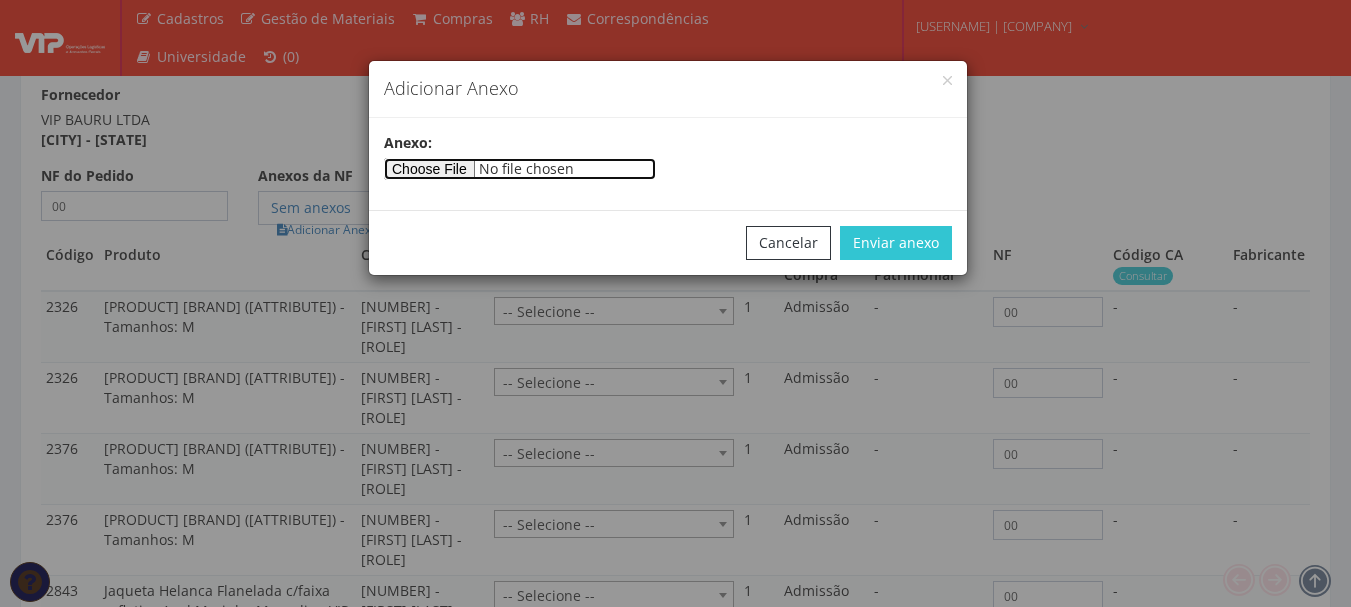 click at bounding box center (520, 169) 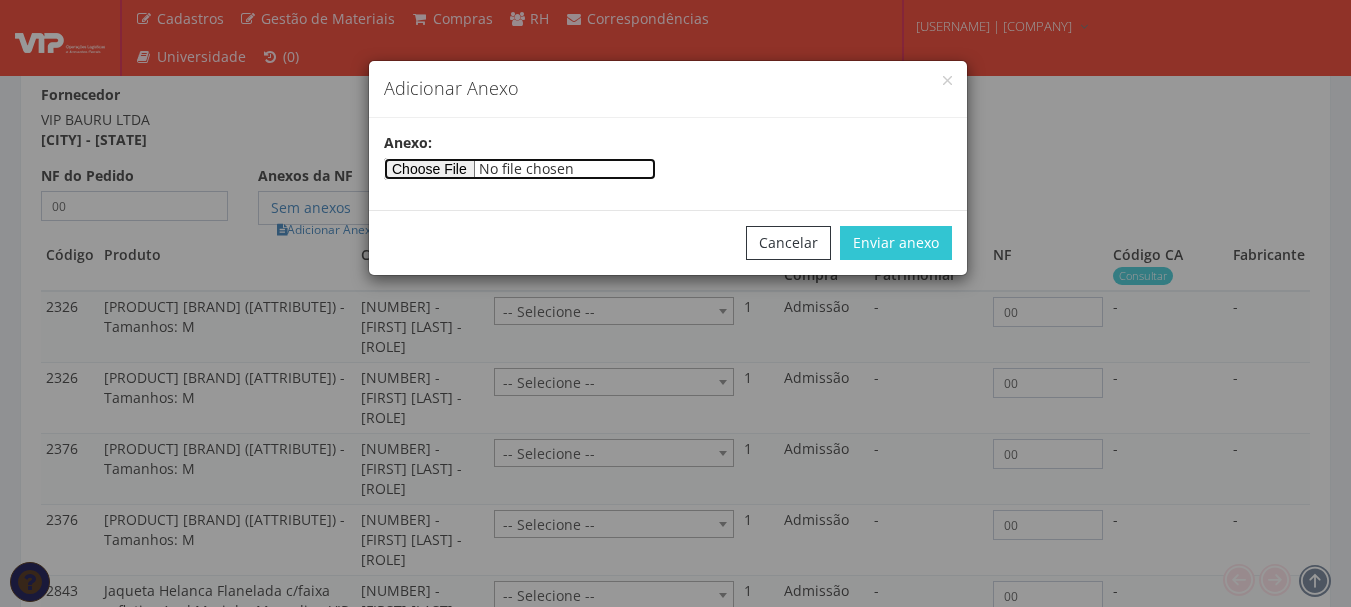 type on "C:\fakepath\[FILENAME].docx" 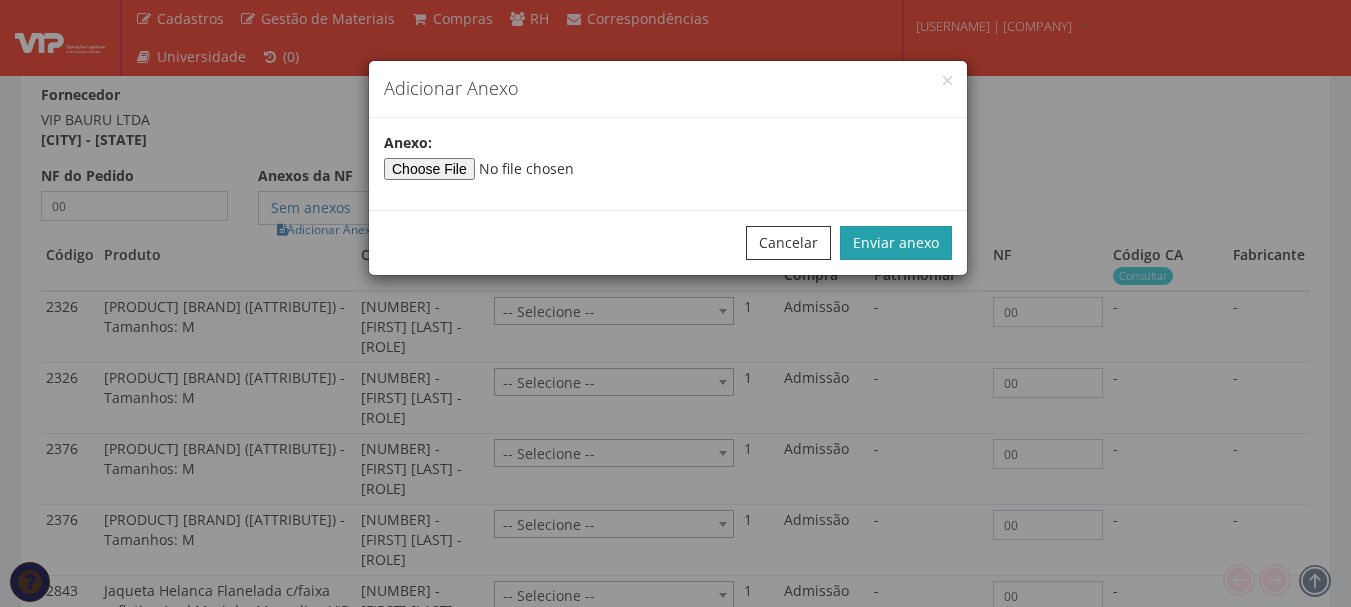 click on "Enviar anexo" at bounding box center [896, 243] 